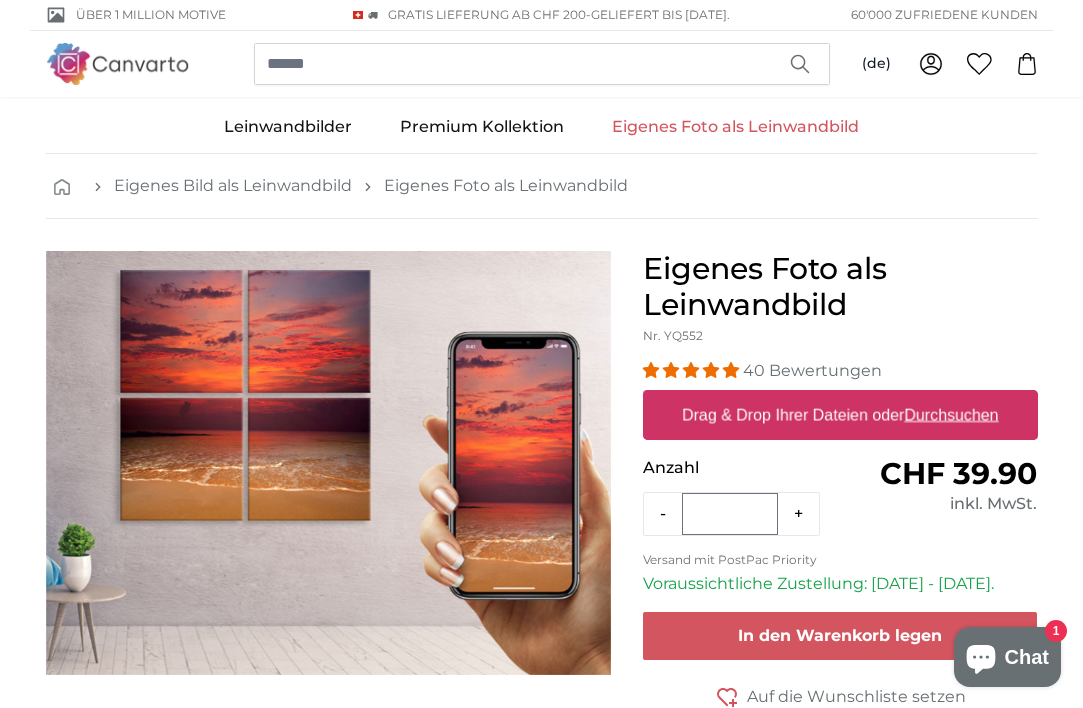 scroll, scrollTop: 100, scrollLeft: 0, axis: vertical 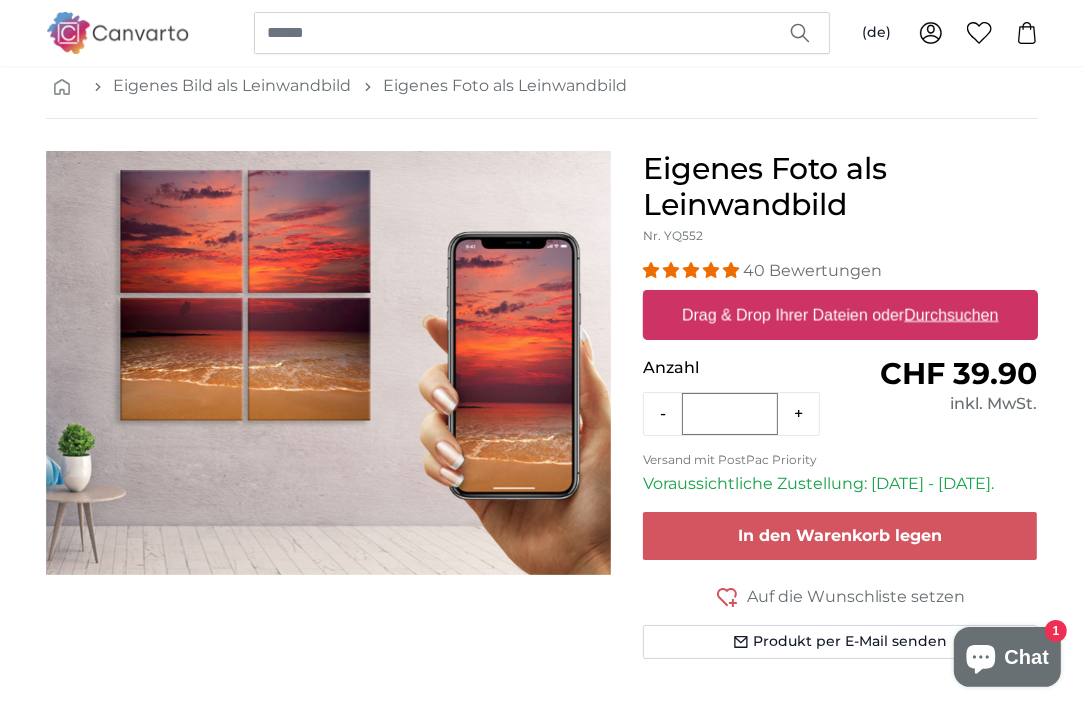 click on "Durchsuchen" at bounding box center (951, 314) 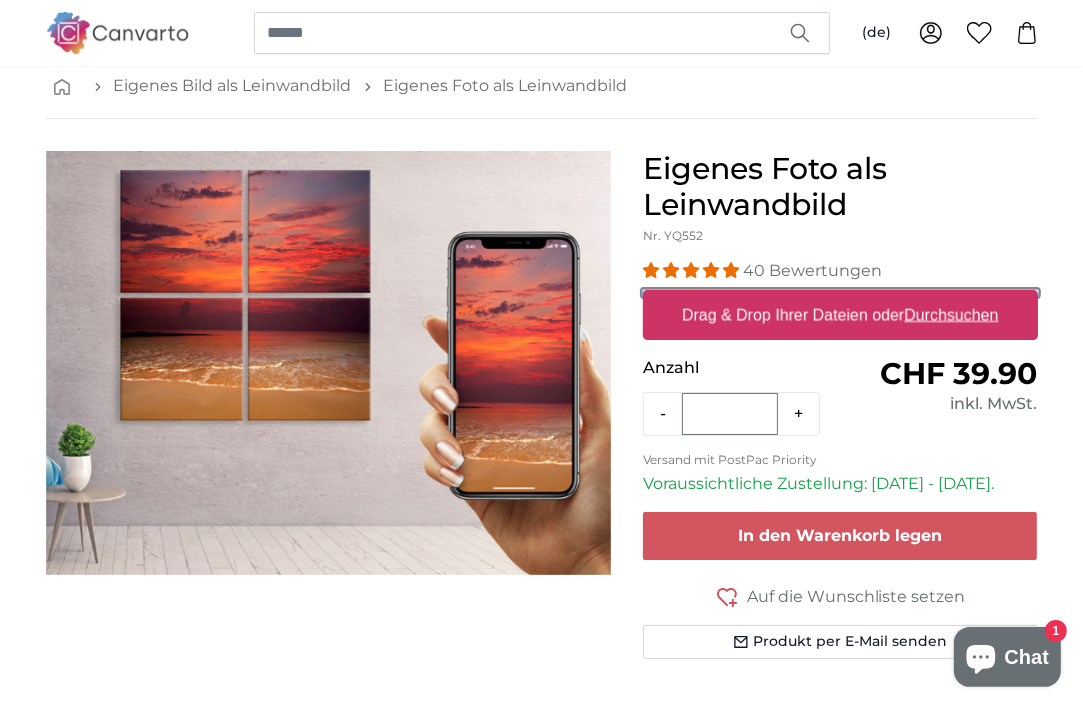 click on "Drag & Drop Ihrer Dateien oder  Durchsuchen" at bounding box center (840, 293) 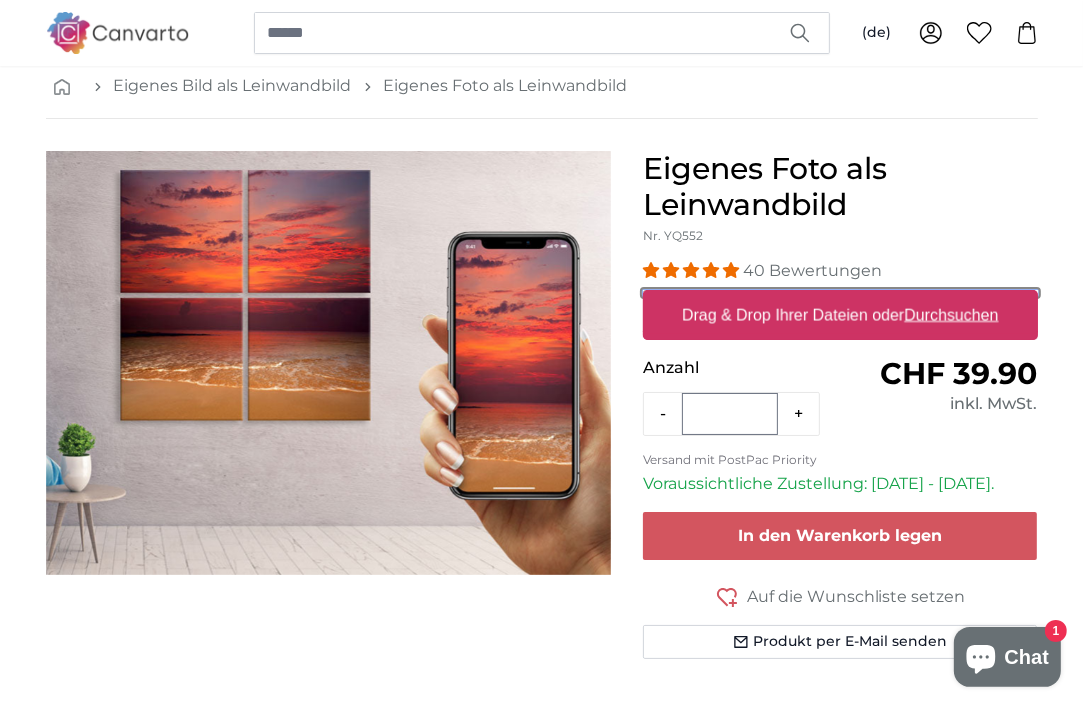 type on "**********" 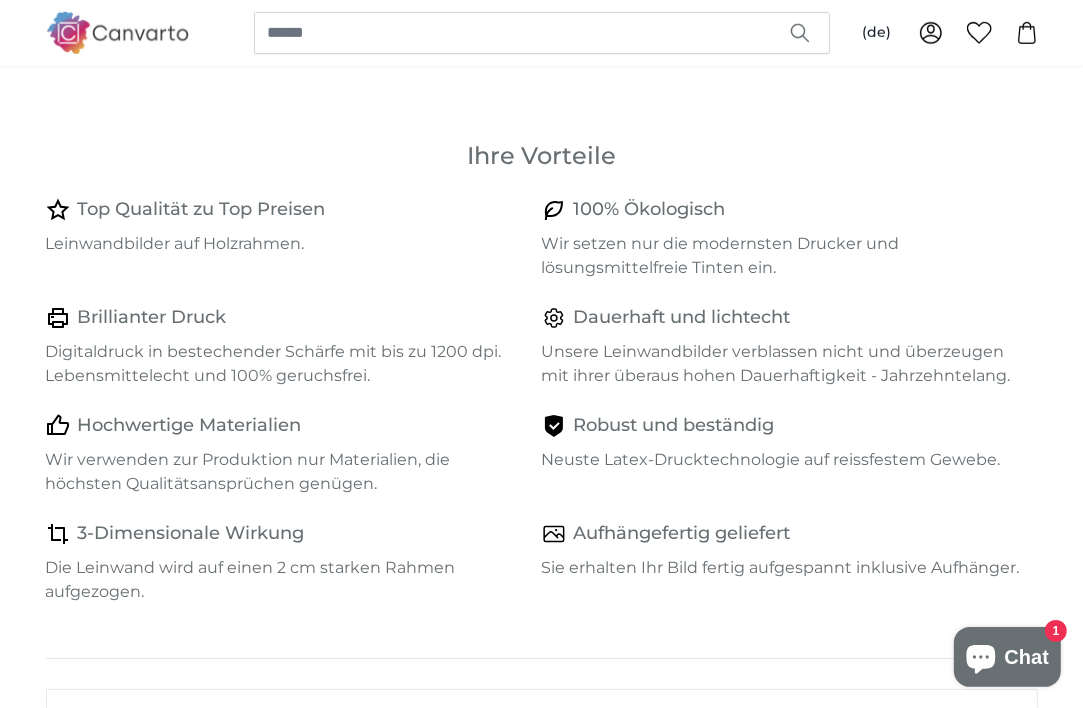 scroll, scrollTop: 766, scrollLeft: 0, axis: vertical 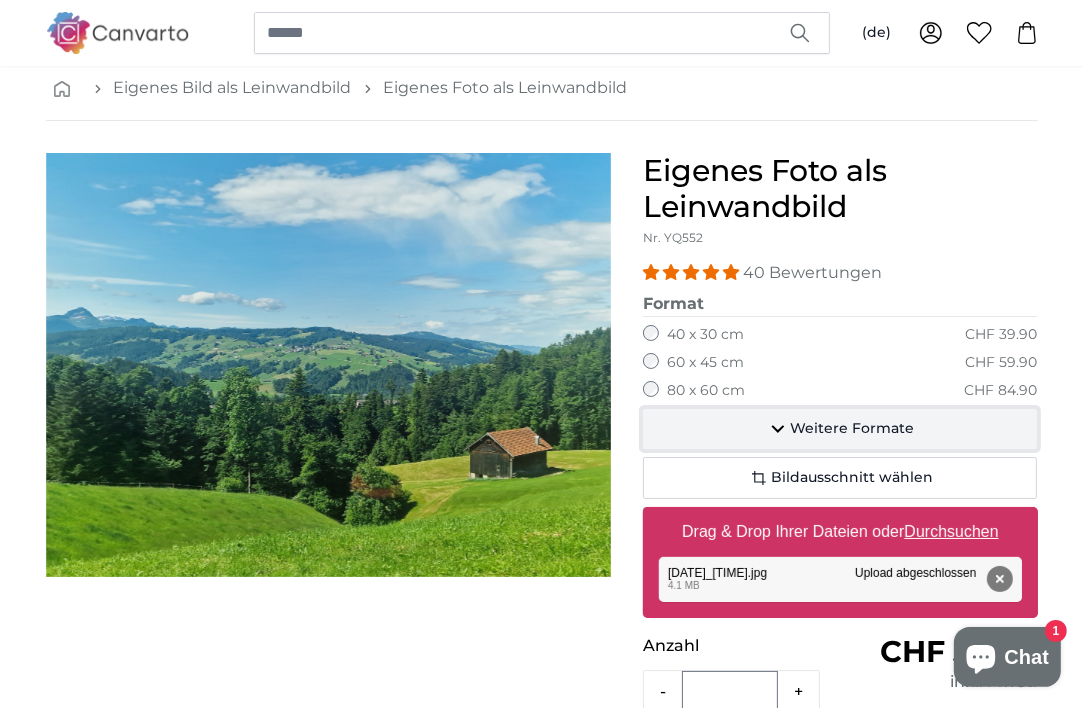 click 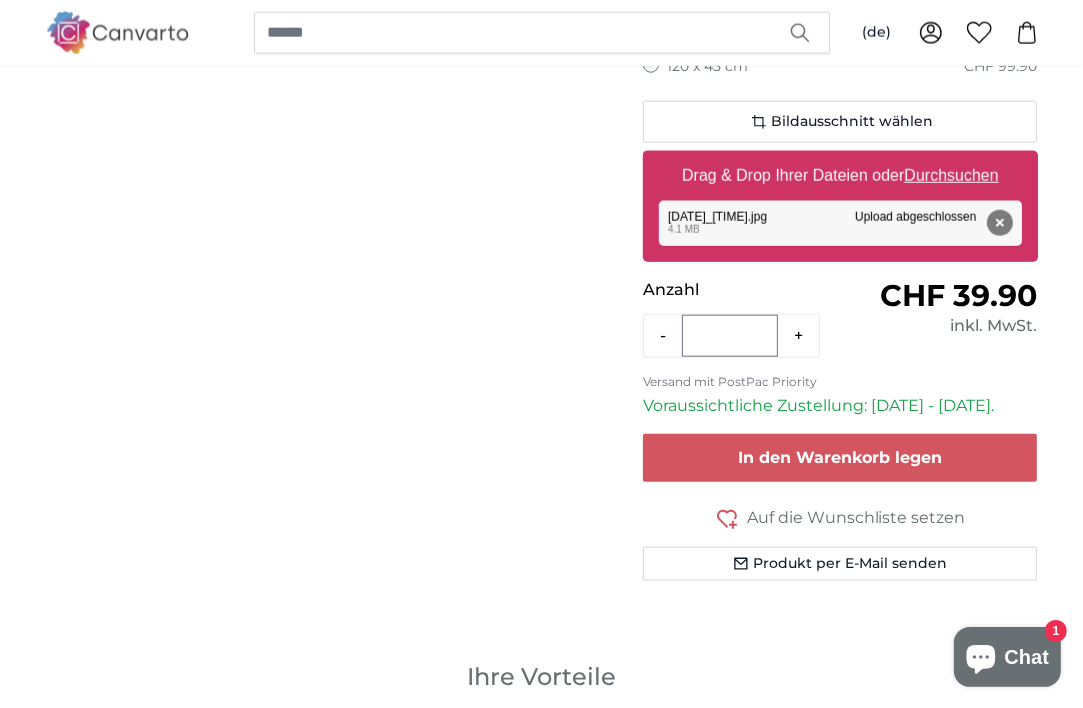 scroll, scrollTop: 1718, scrollLeft: 0, axis: vertical 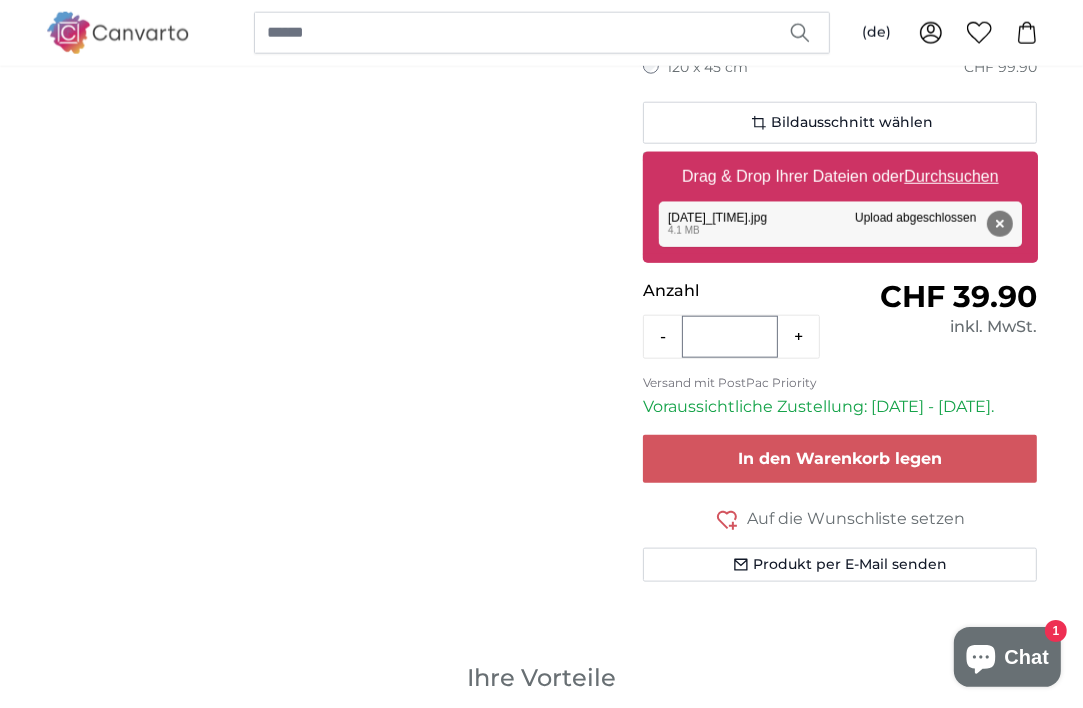 click 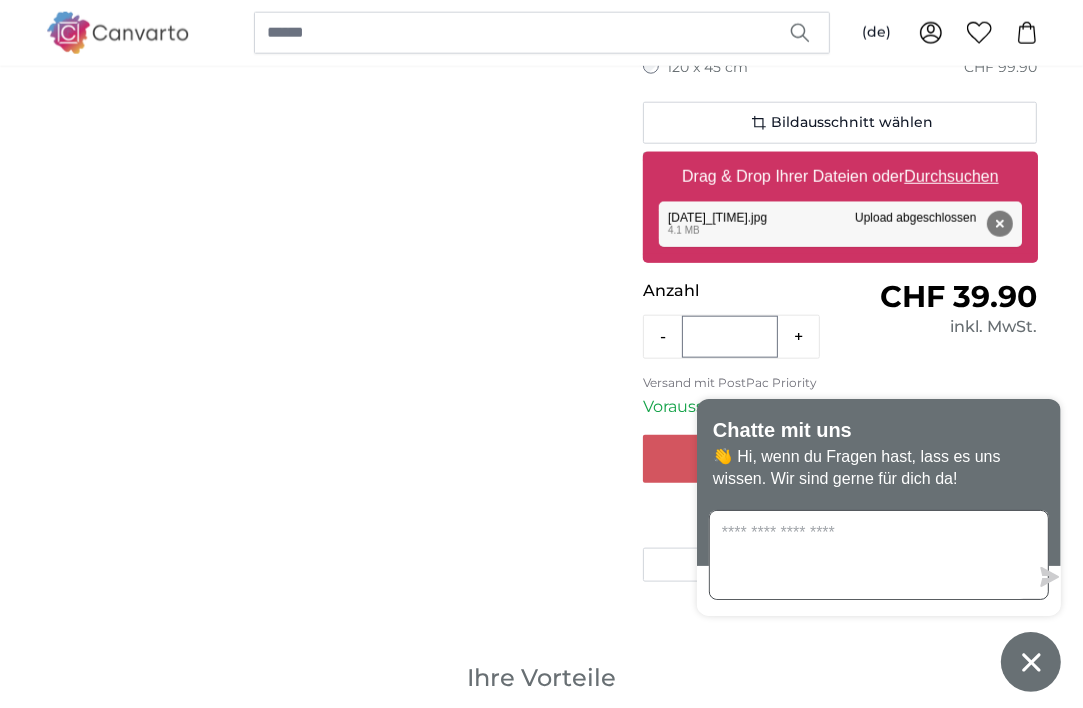 click at bounding box center (869, 555) 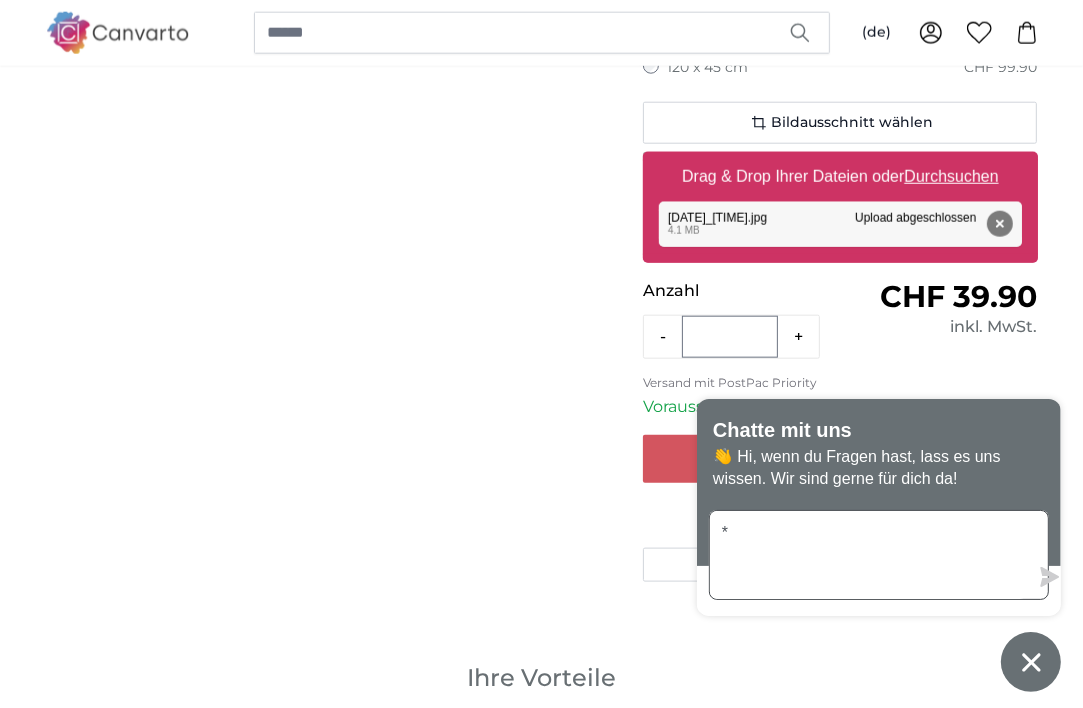 type on "**" 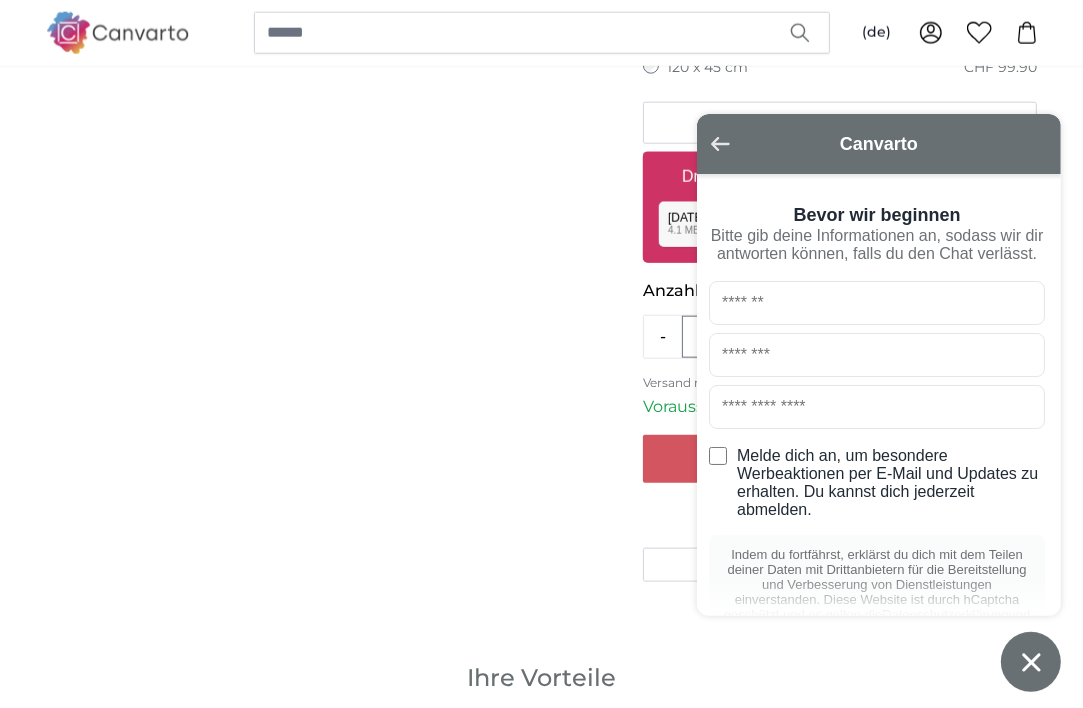 click 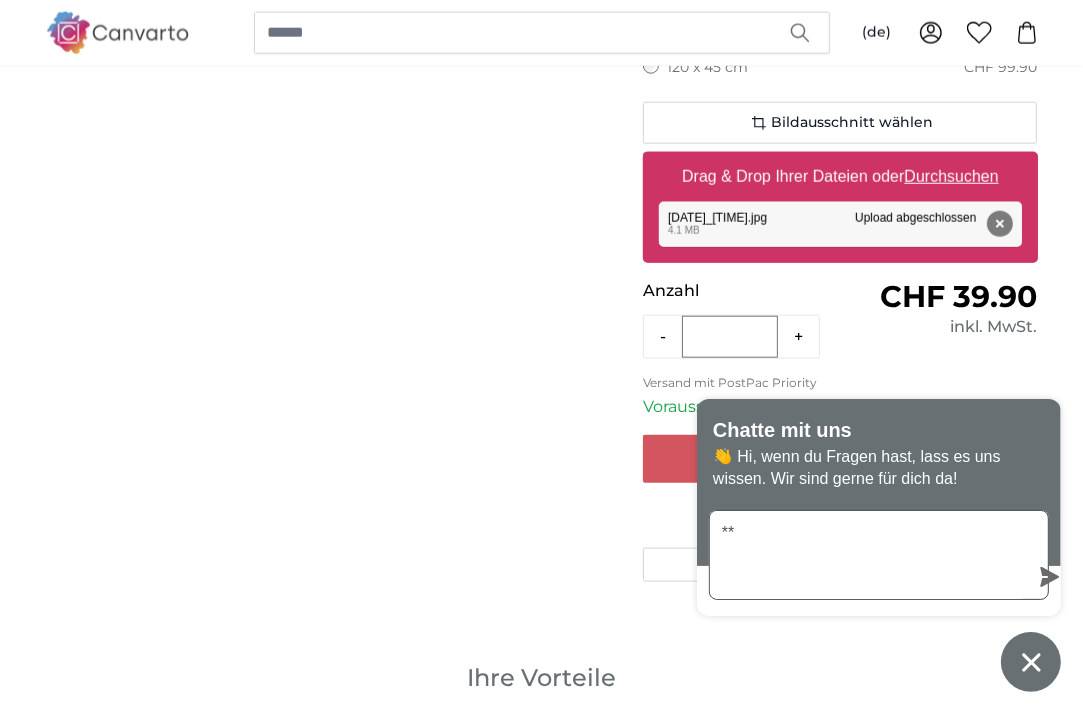 click on "**" at bounding box center (869, 555) 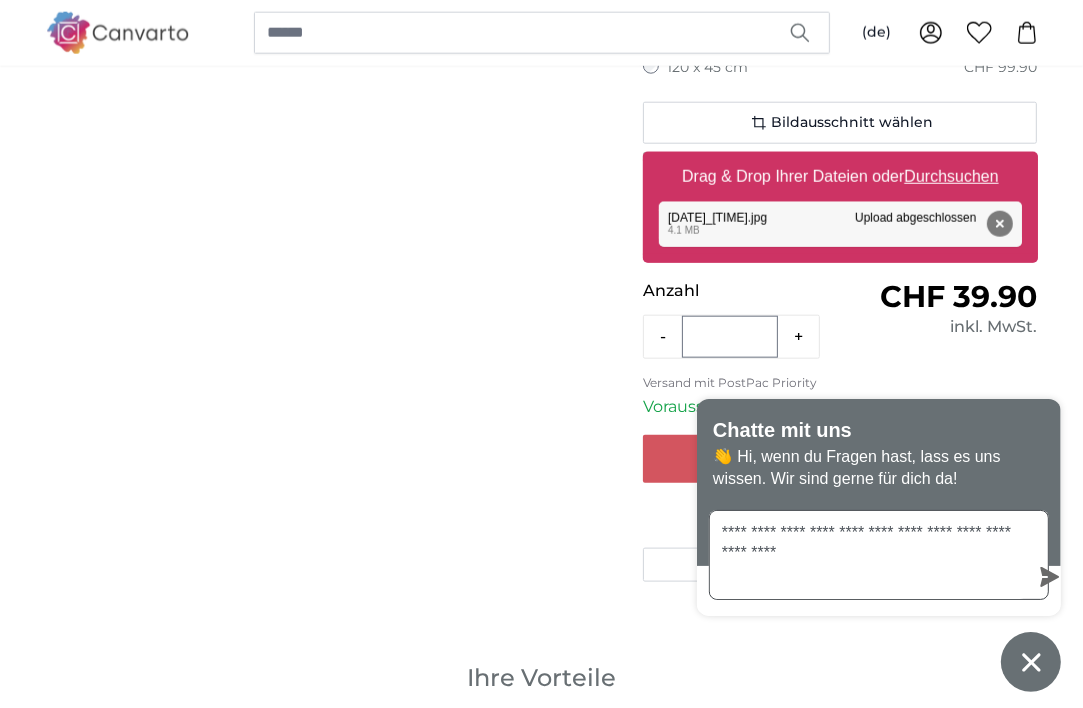 click on "**********" at bounding box center [869, 555] 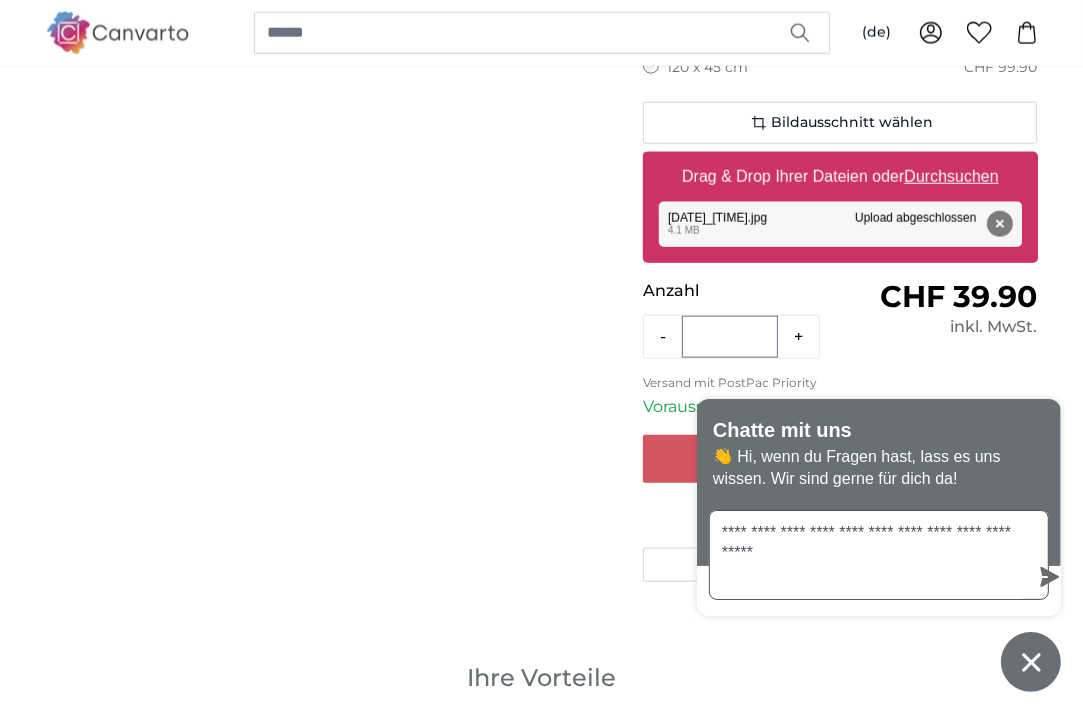 type on "**********" 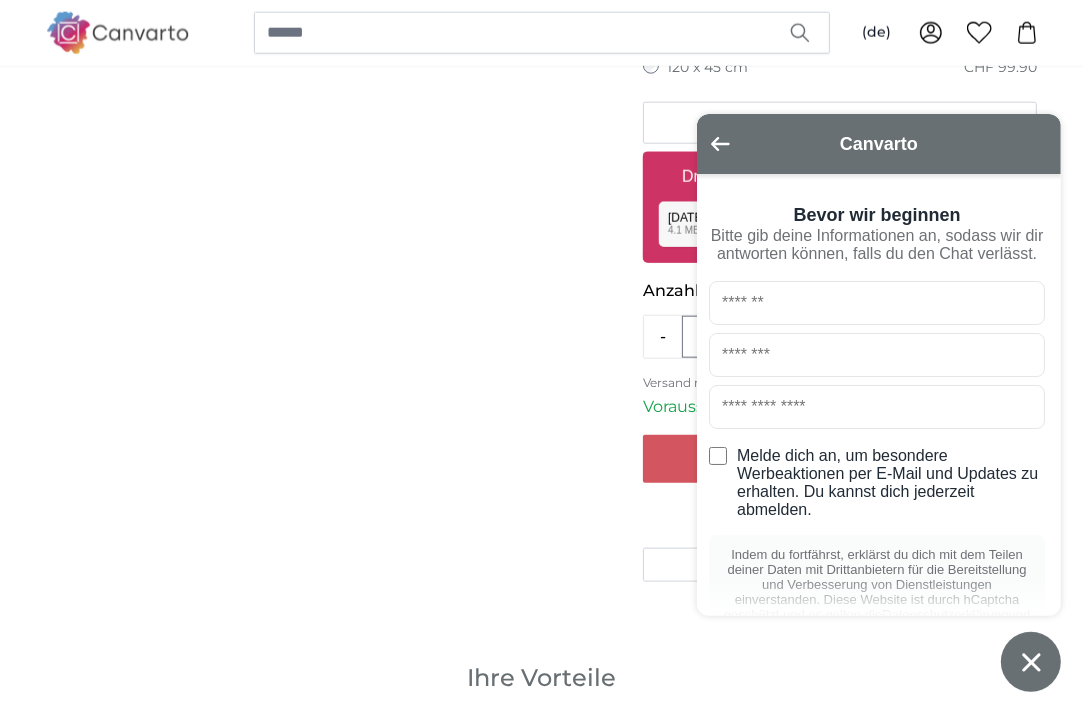 click at bounding box center (877, 407) 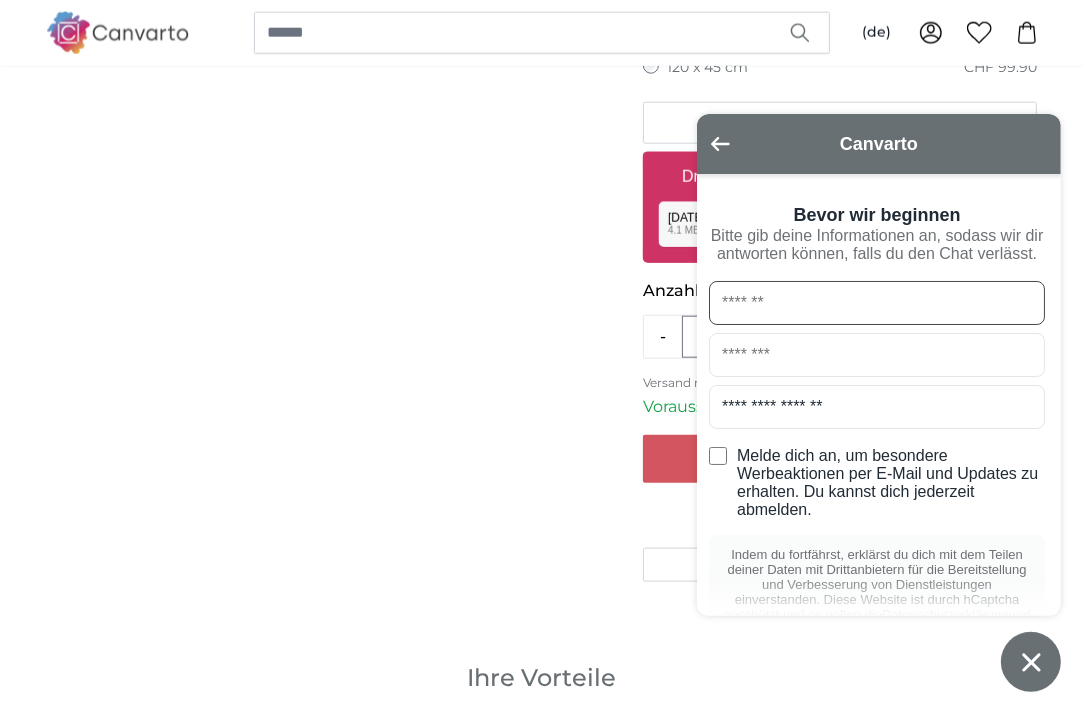 type on "**********" 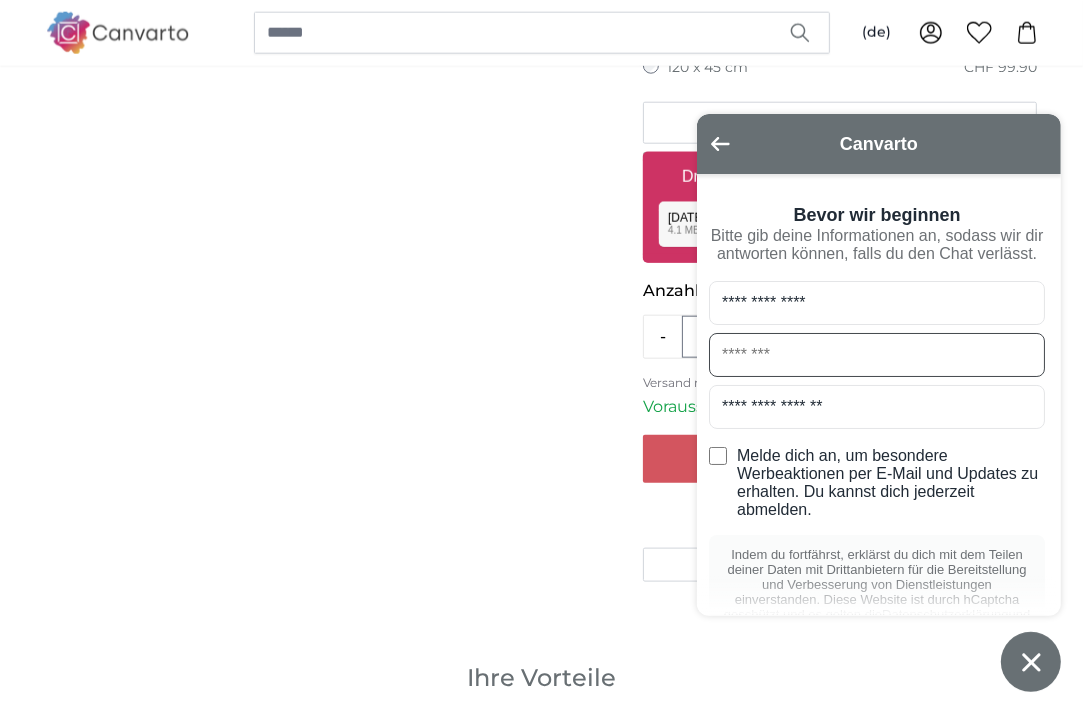 type on "****" 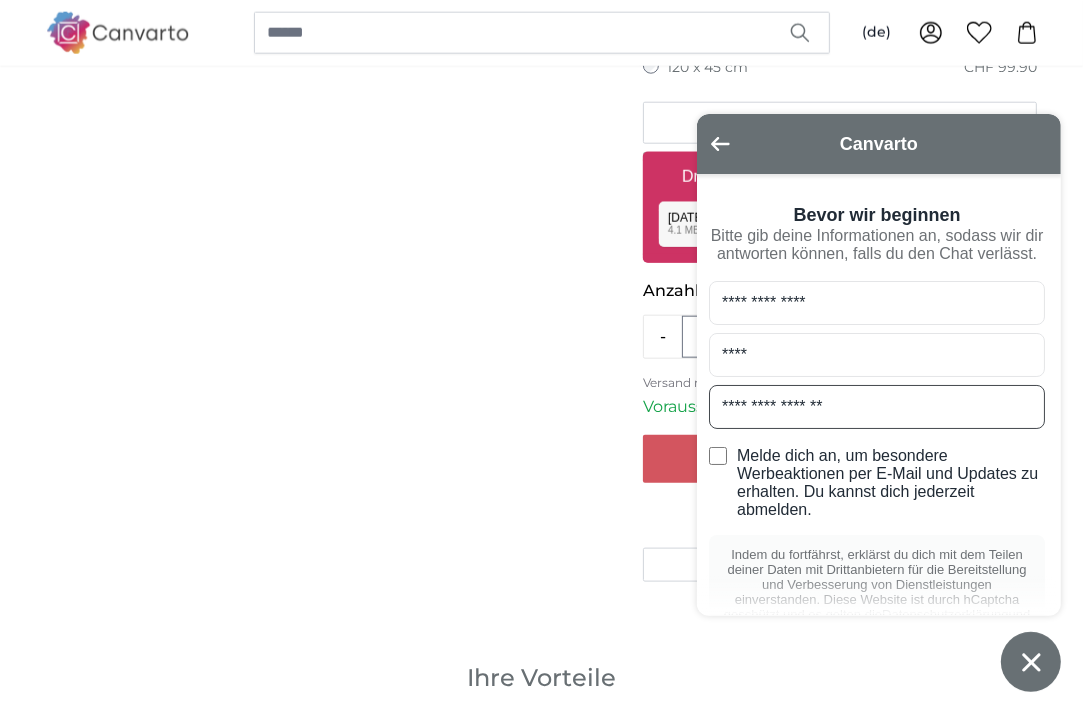 click on "**********" at bounding box center (877, 303) 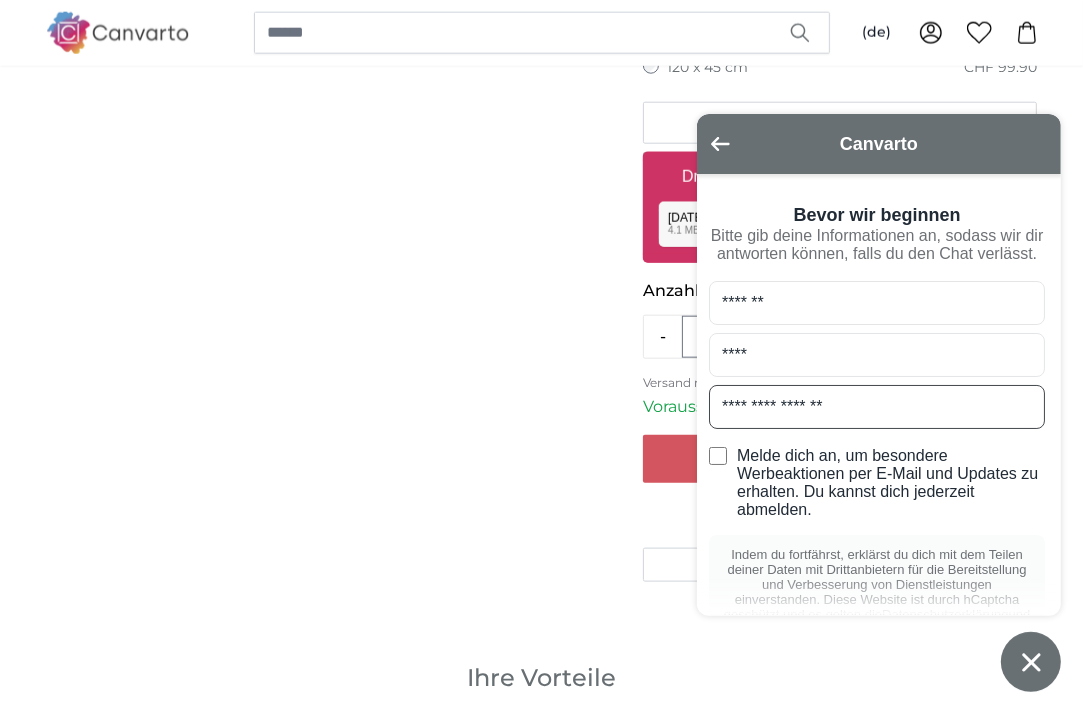 type on "*******" 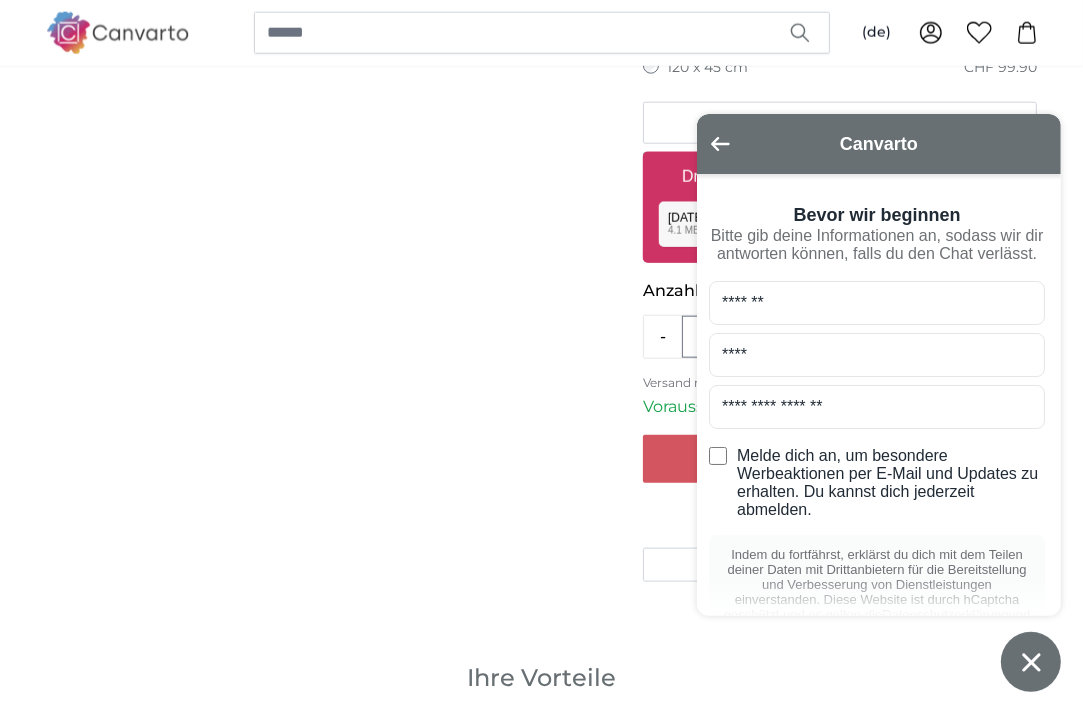 click on "Melde dich an, um besondere Werbeaktionen per E-Mail und Updates zu erhalten. Du kannst dich jederzeit abmelden." at bounding box center (877, 478) 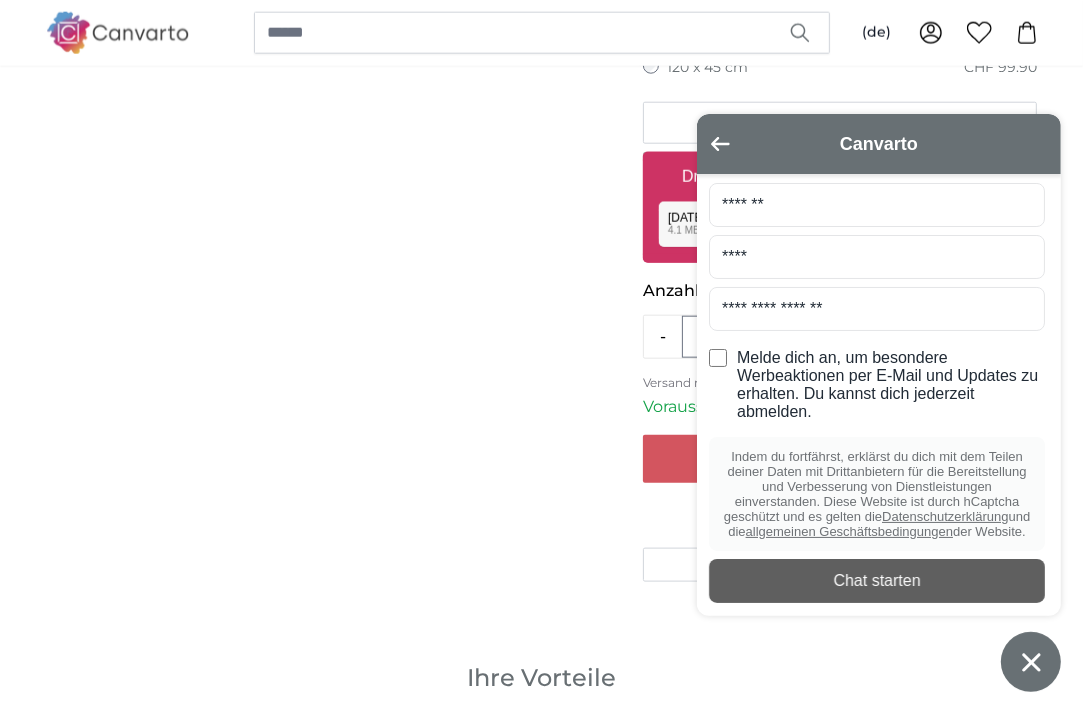 click on "Chat starten" at bounding box center (877, 581) 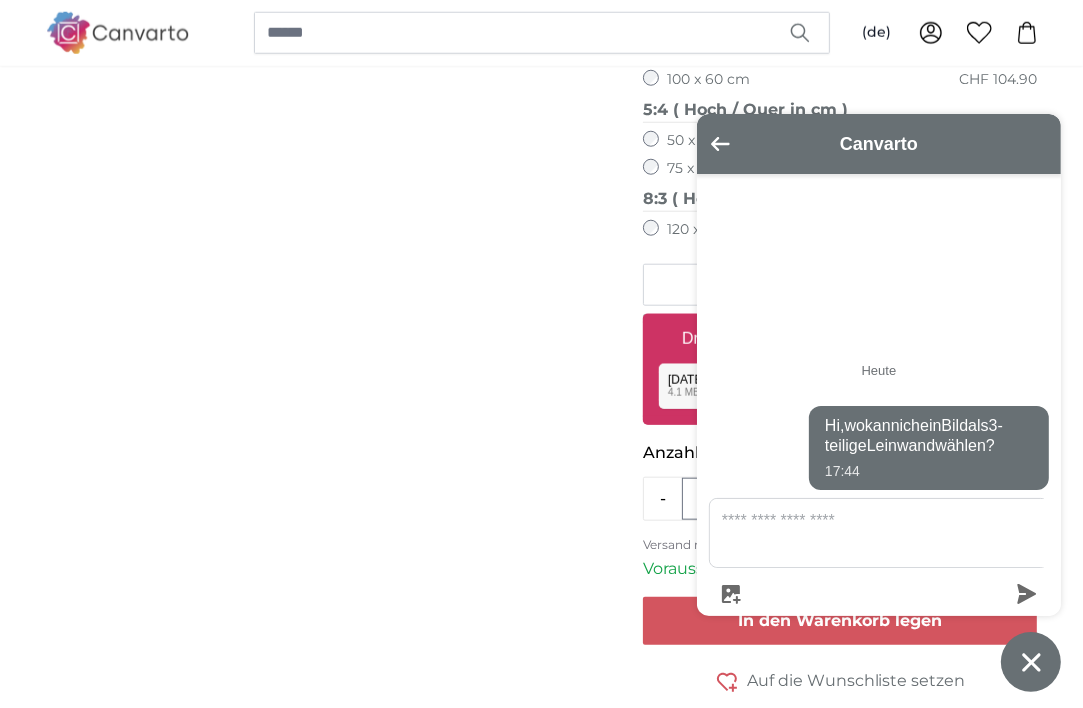 scroll, scrollTop: 1540, scrollLeft: 0, axis: vertical 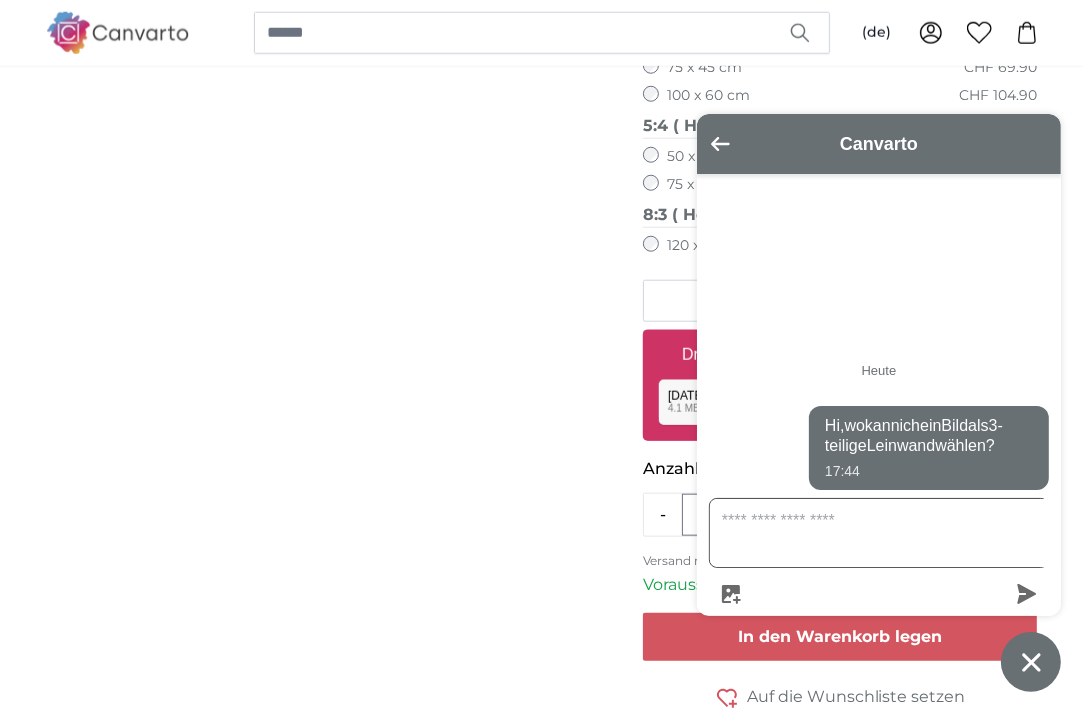 click at bounding box center [891, 533] 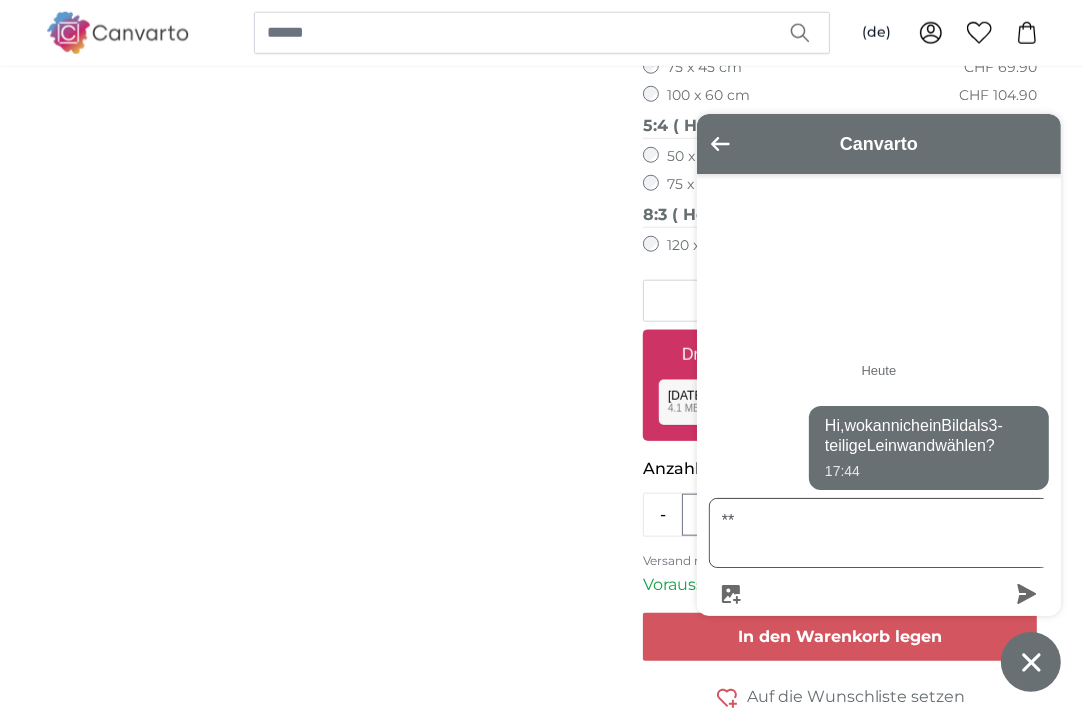 type on "*" 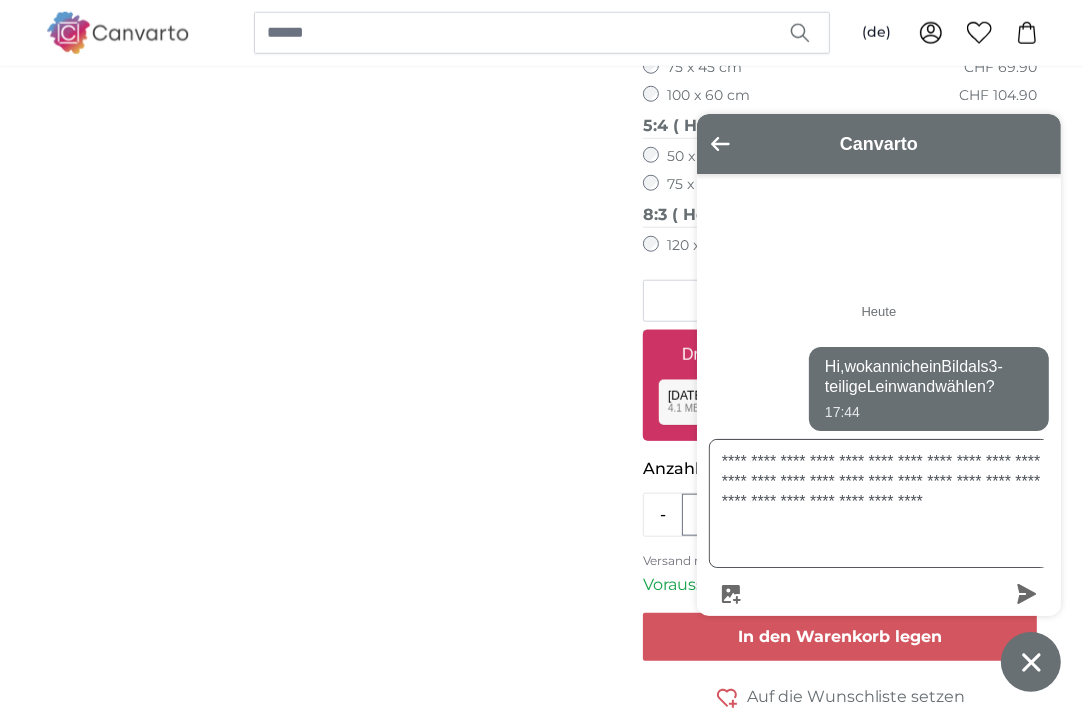 type on "**********" 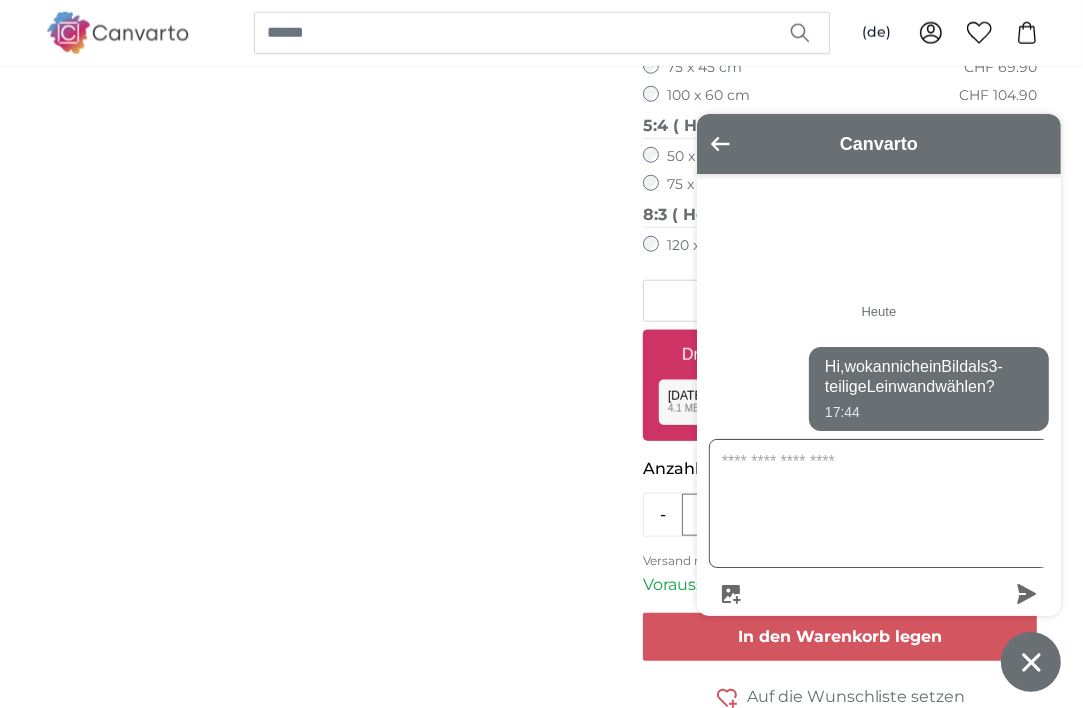 scroll, scrollTop: 33, scrollLeft: 0, axis: vertical 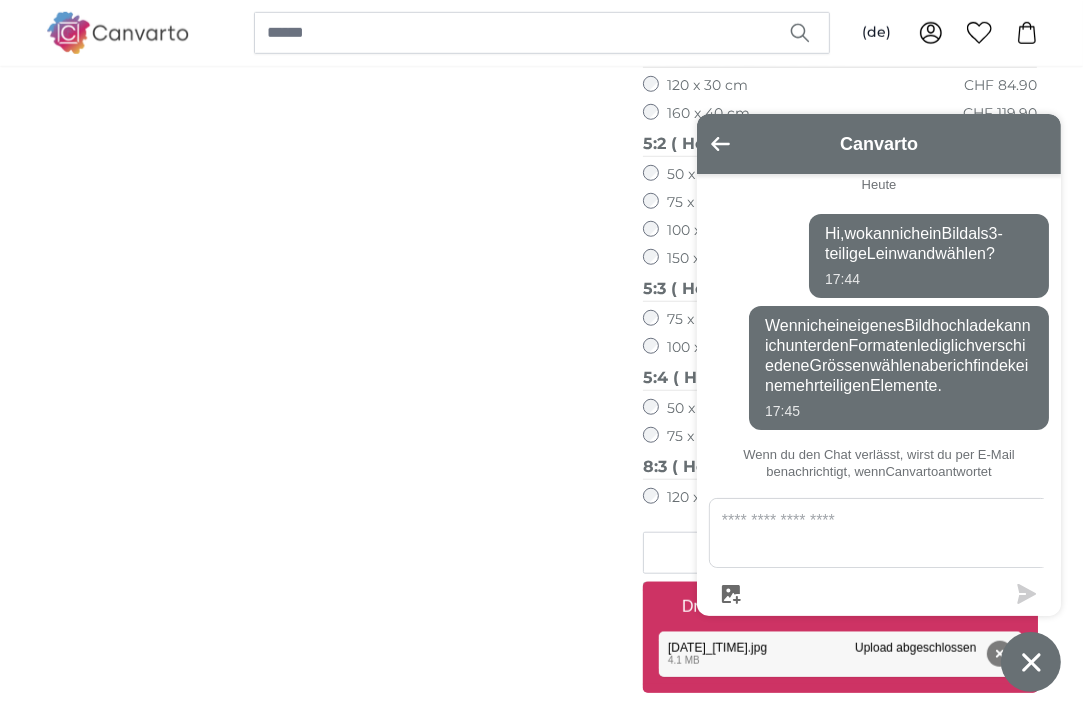 click at bounding box center [328, 11] 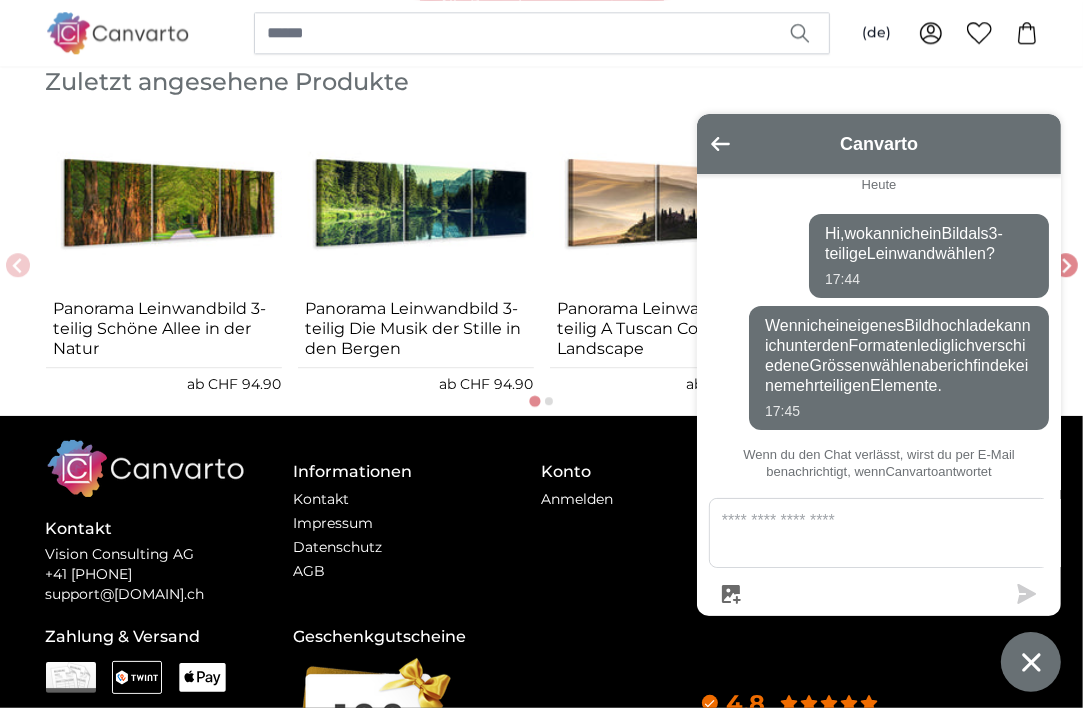 scroll, scrollTop: 3980, scrollLeft: 0, axis: vertical 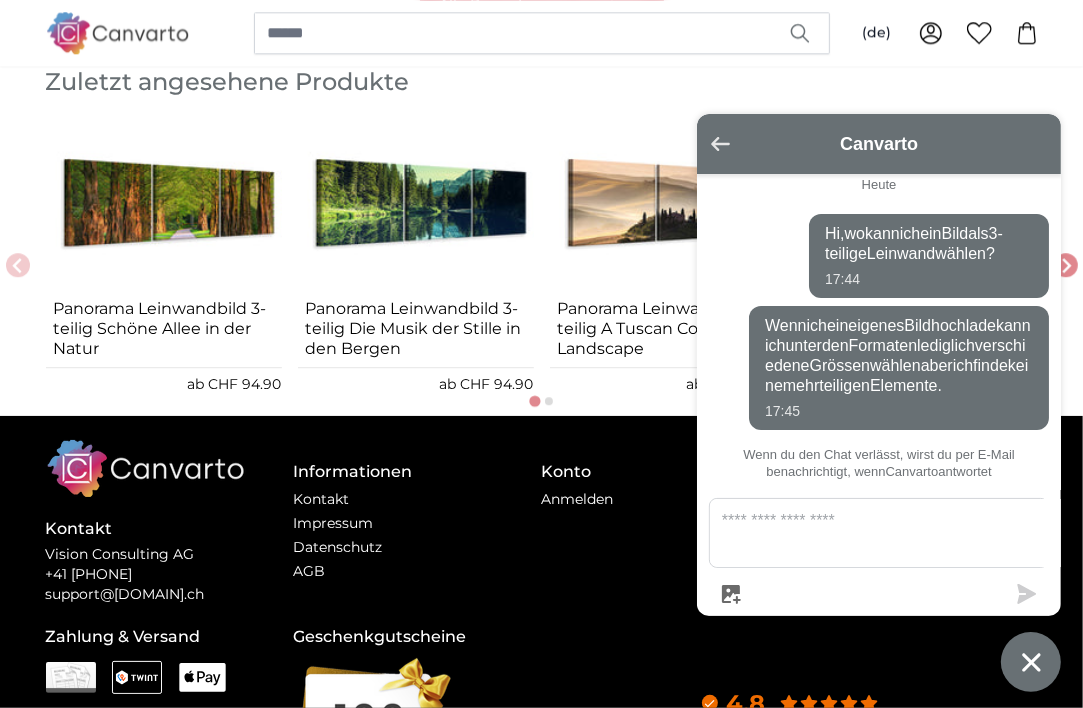 click 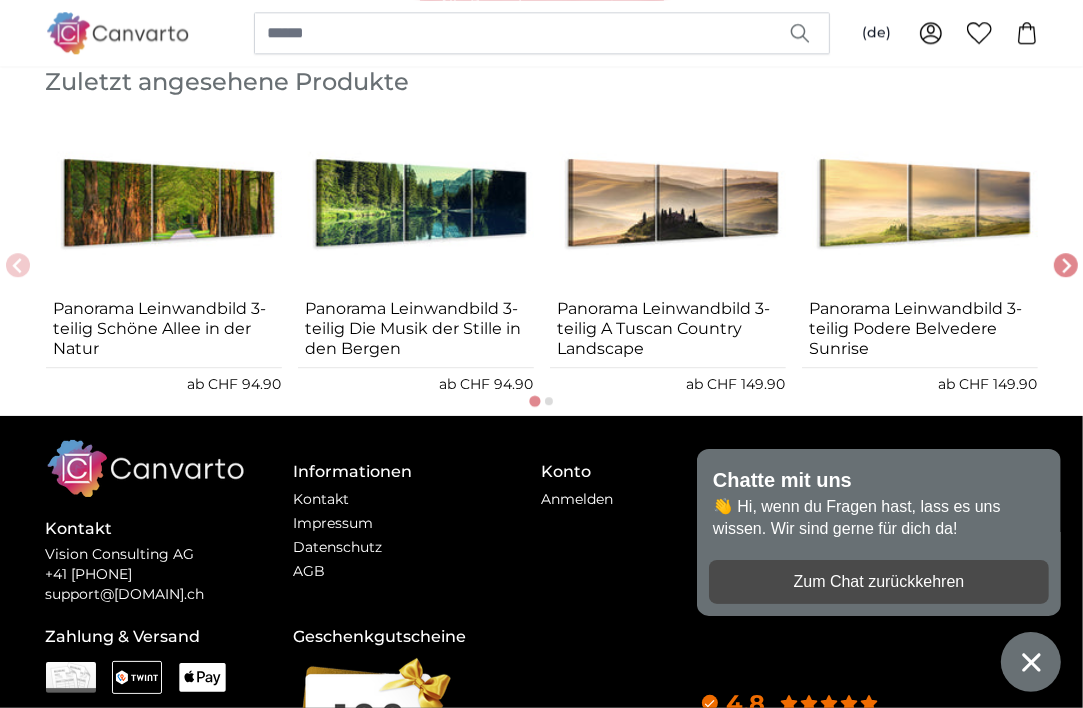 click on "Zum Chat zurückkehren" at bounding box center [879, 582] 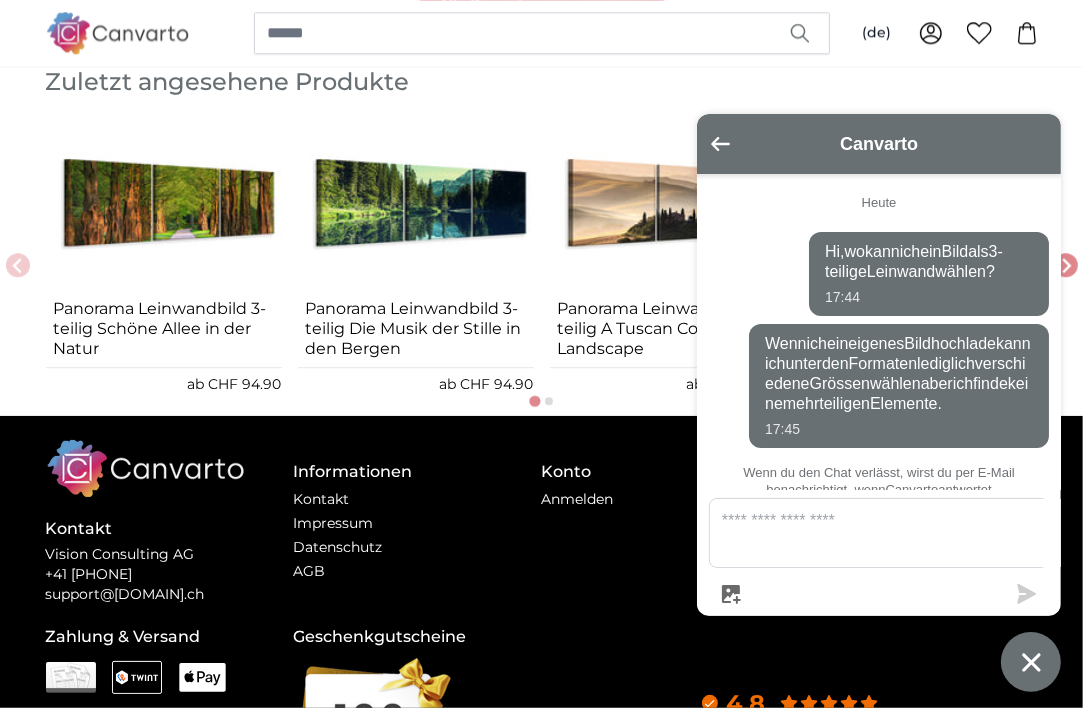 scroll, scrollTop: 33, scrollLeft: 0, axis: vertical 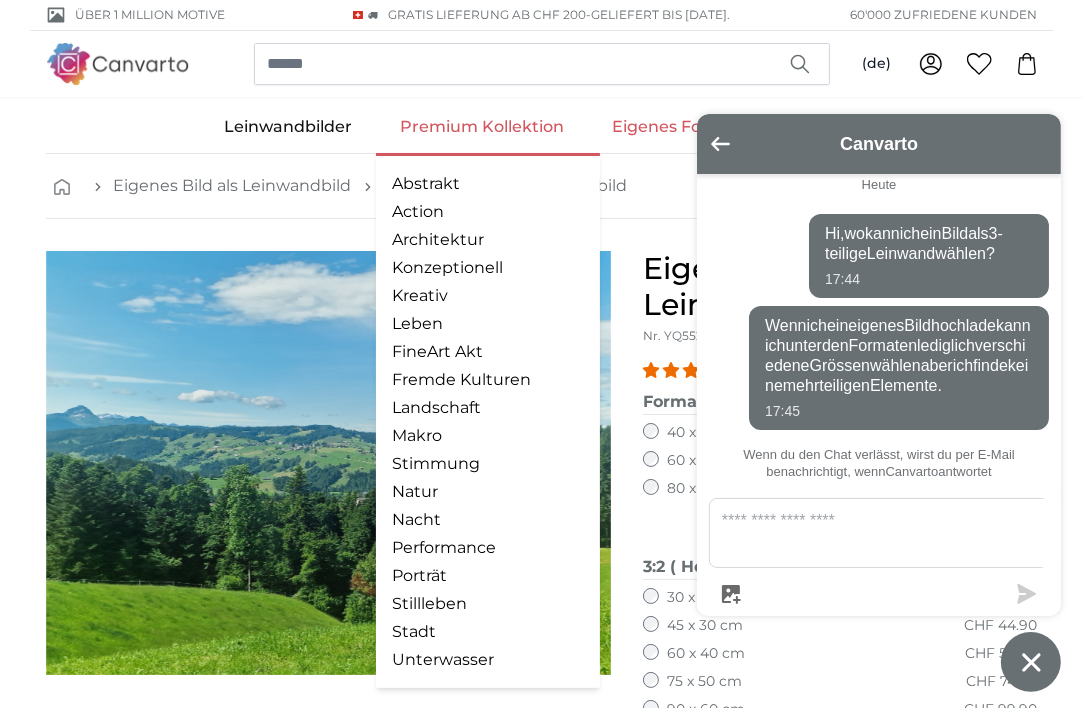 click on "Premium Kollektion" at bounding box center (482, 127) 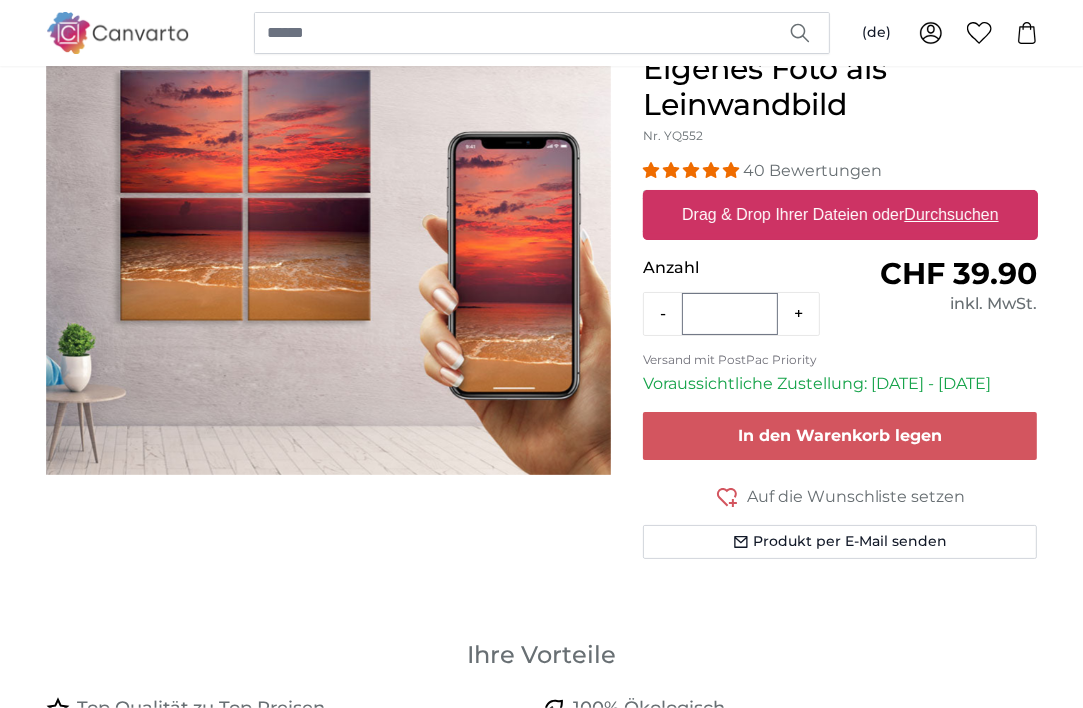 scroll, scrollTop: 200, scrollLeft: 0, axis: vertical 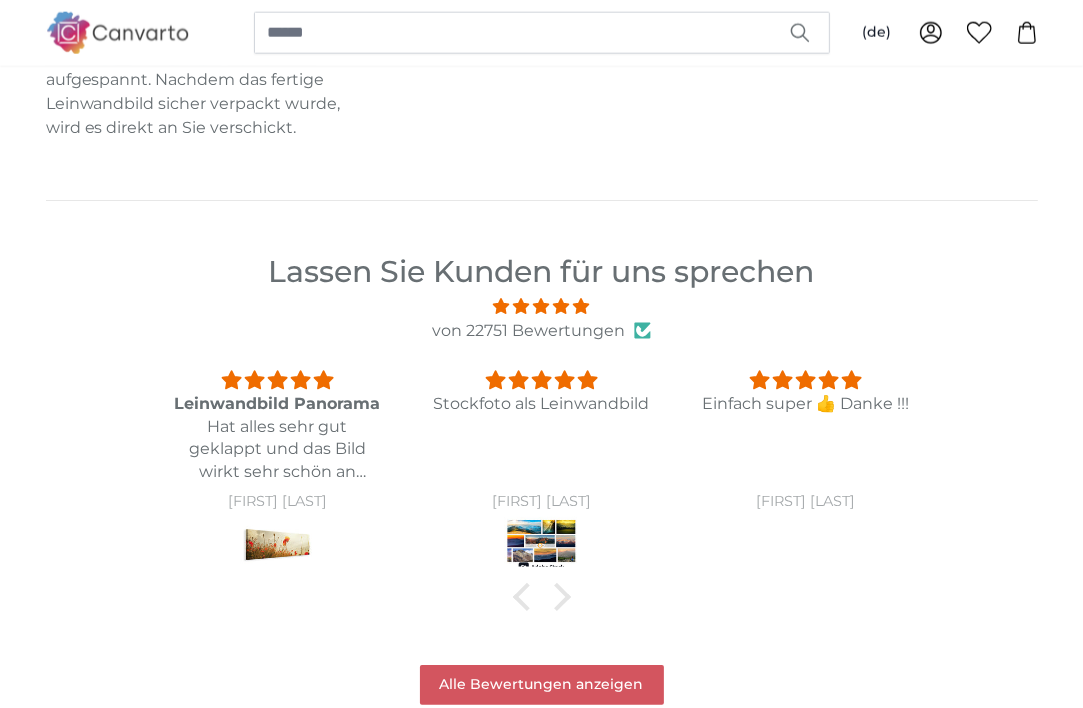 click at bounding box center [541, 545] 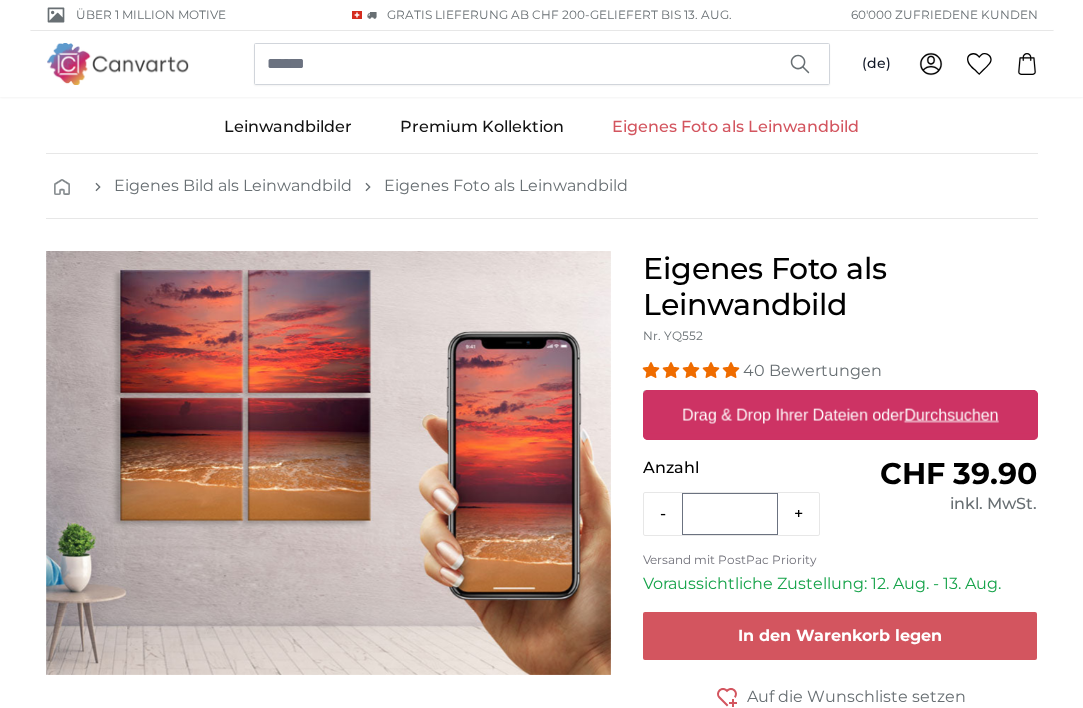 scroll, scrollTop: 0, scrollLeft: 0, axis: both 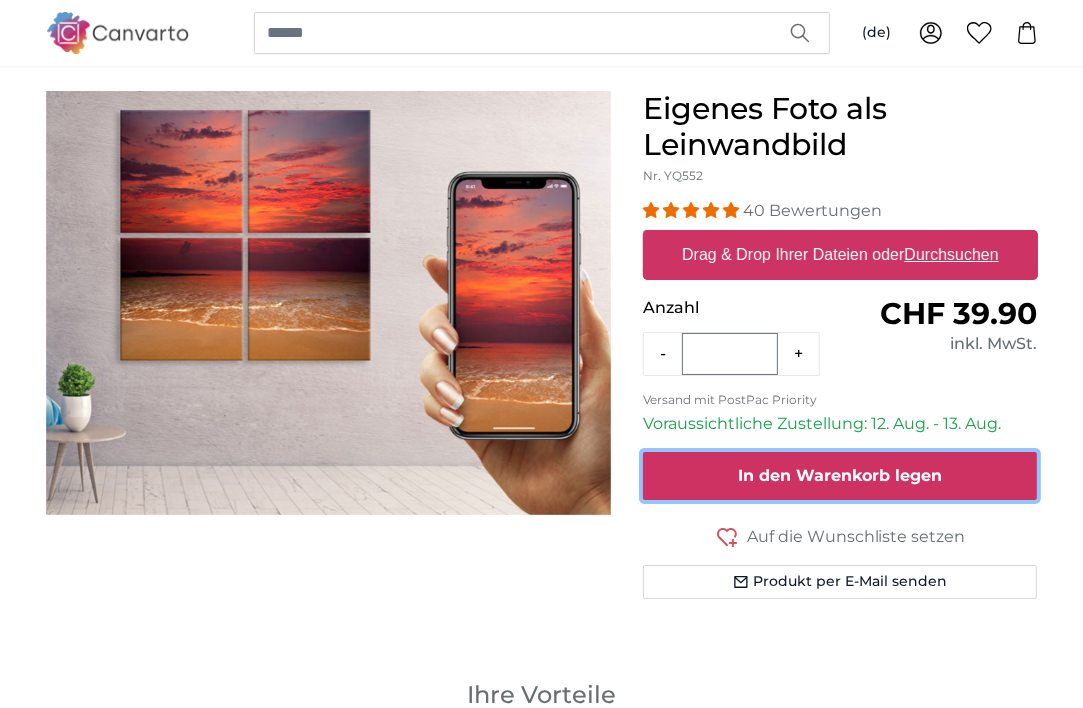 click on "In den Warenkorb legen" at bounding box center [840, 475] 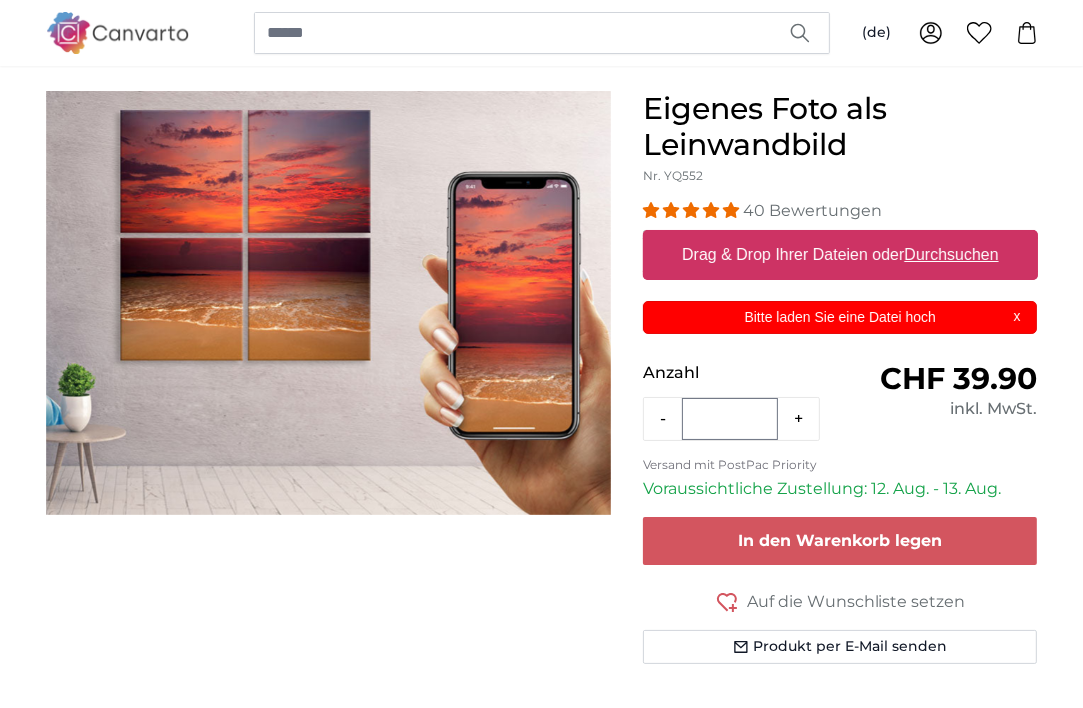 scroll, scrollTop: 0, scrollLeft: 0, axis: both 